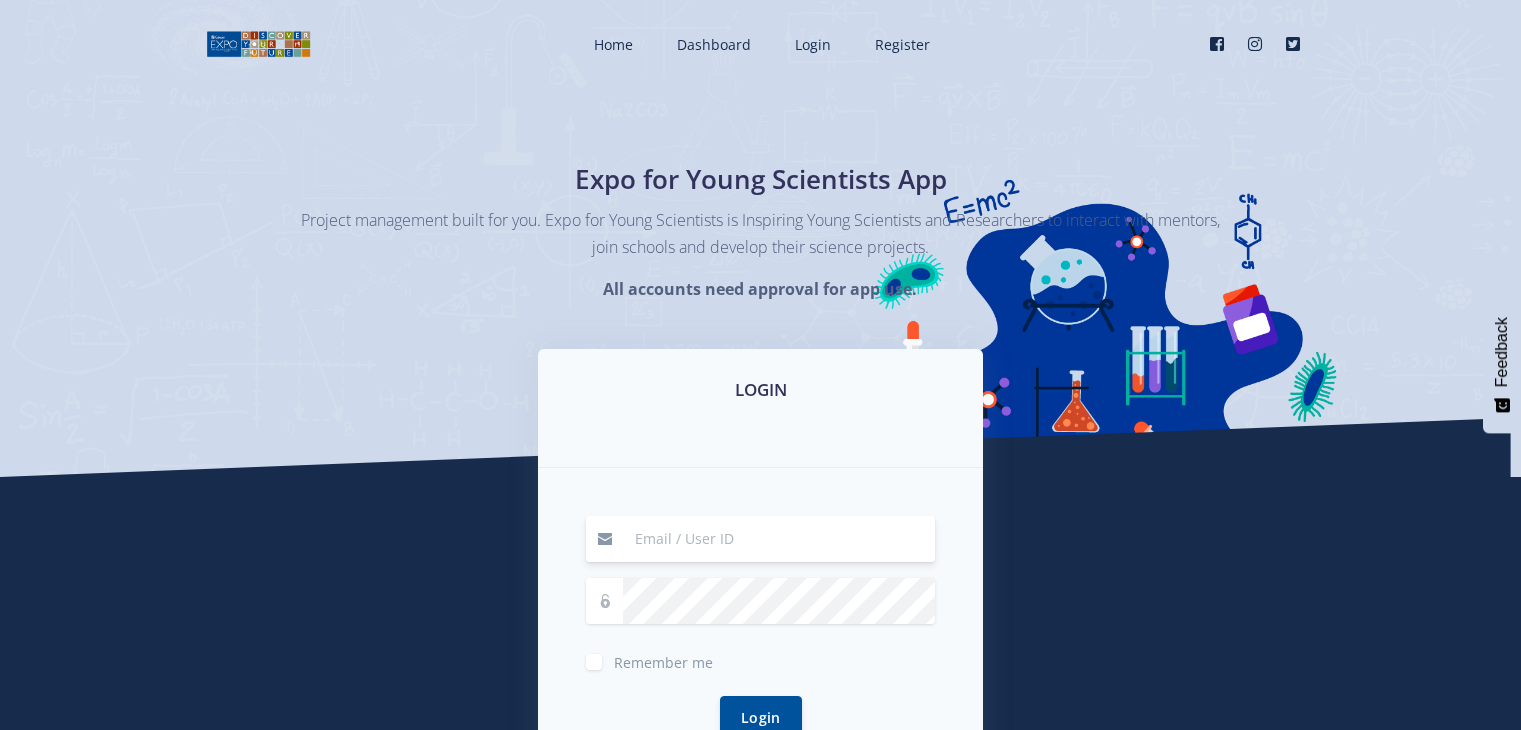 scroll, scrollTop: 0, scrollLeft: 0, axis: both 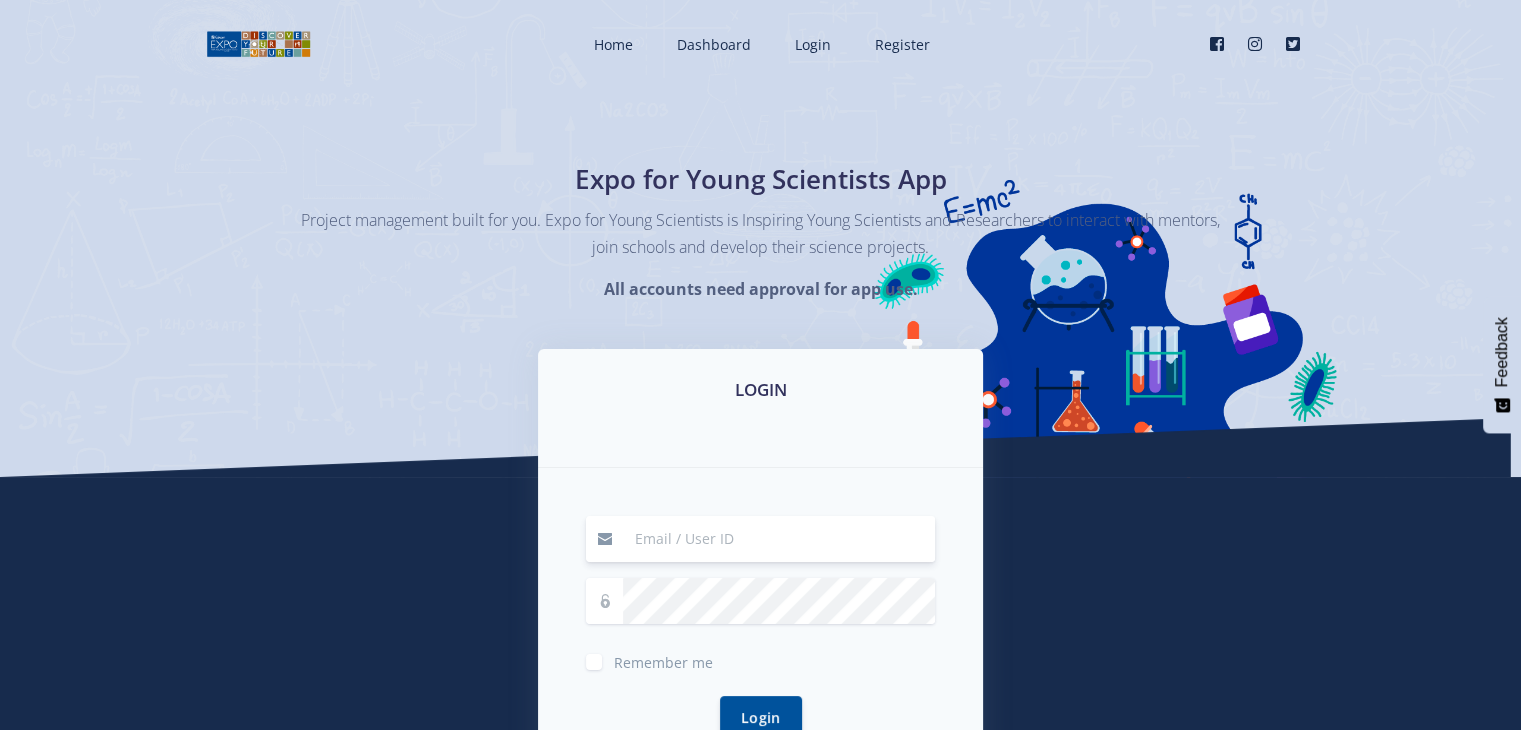 click at bounding box center (779, 539) 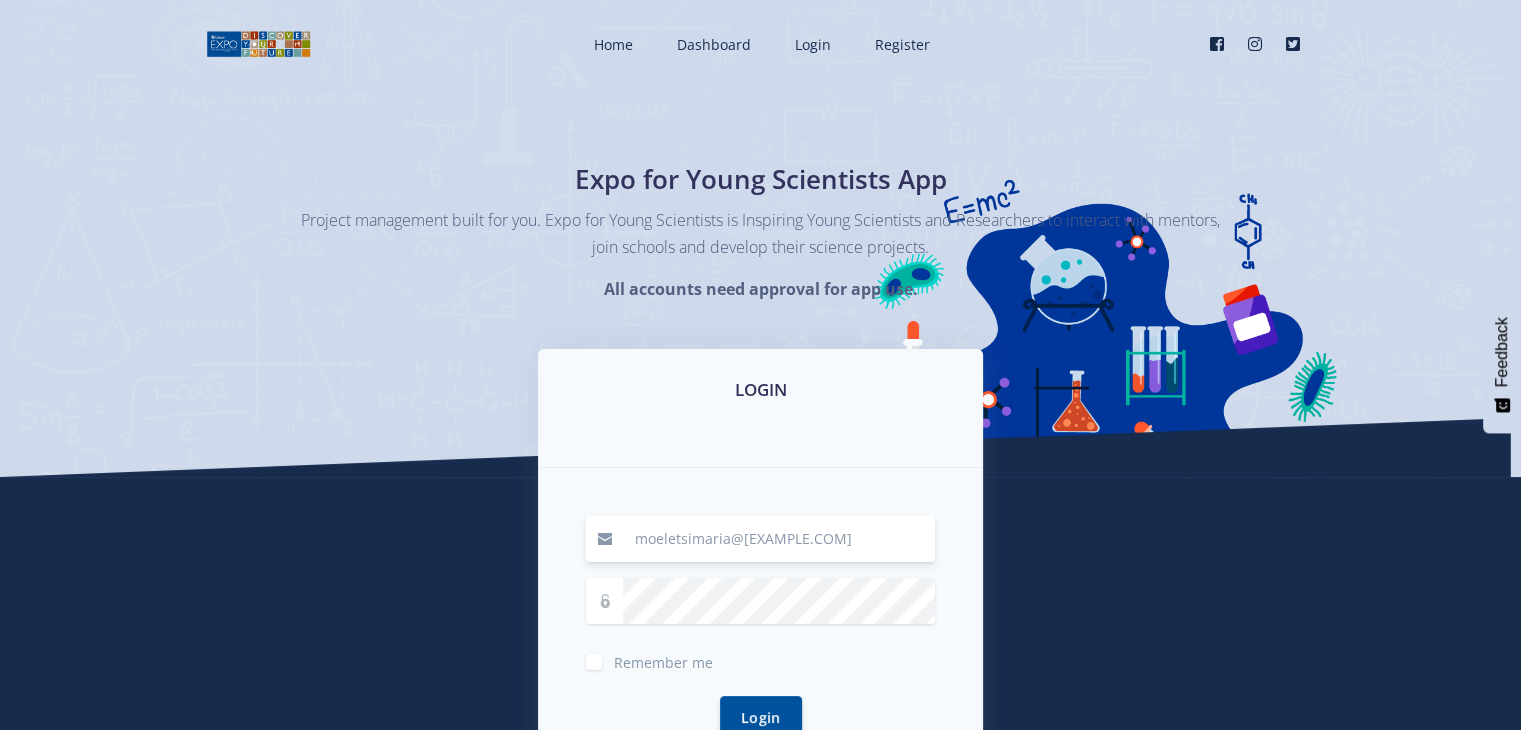 type on "moeletsimaria@[EXAMPLE.COM]" 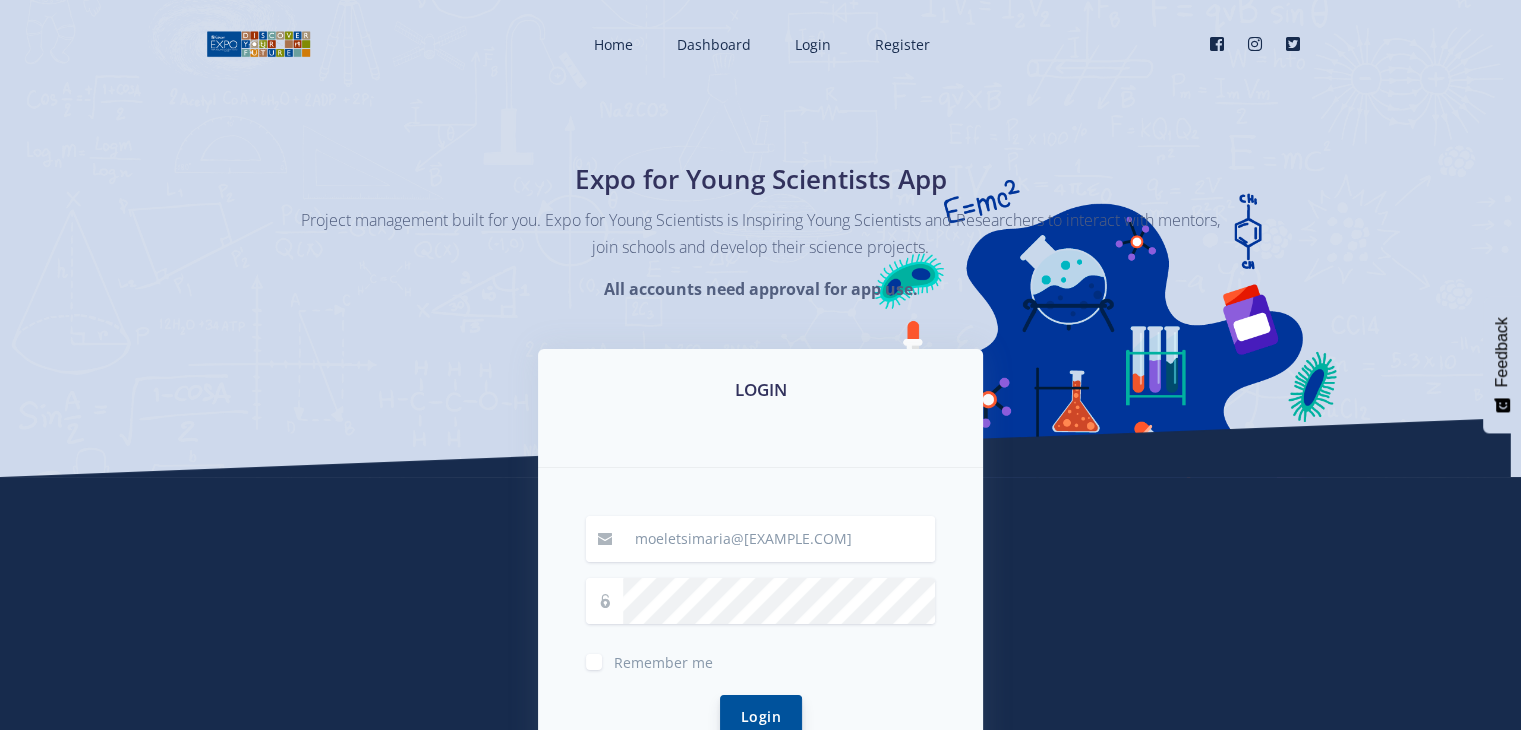 click on "Login" at bounding box center (761, 716) 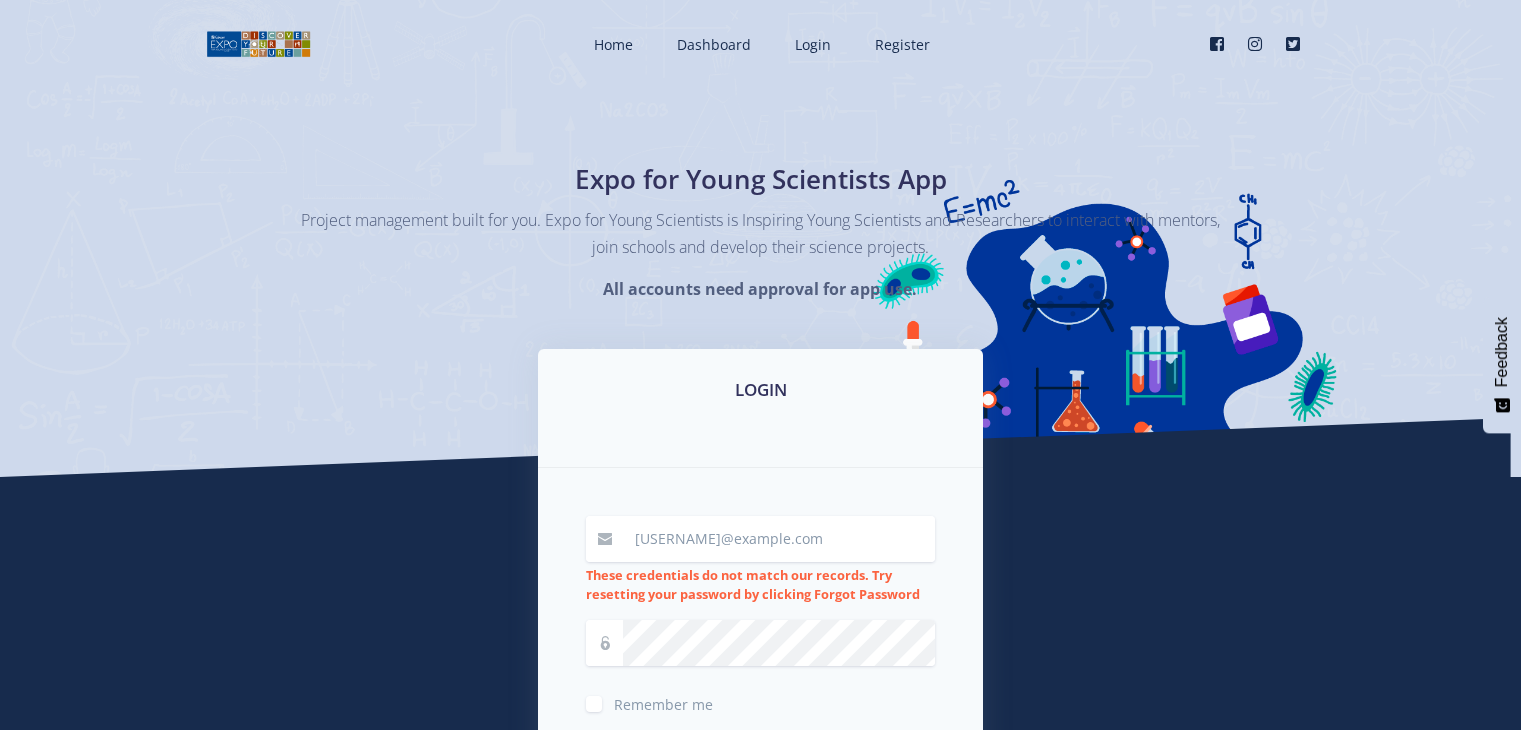 scroll, scrollTop: 0, scrollLeft: 0, axis: both 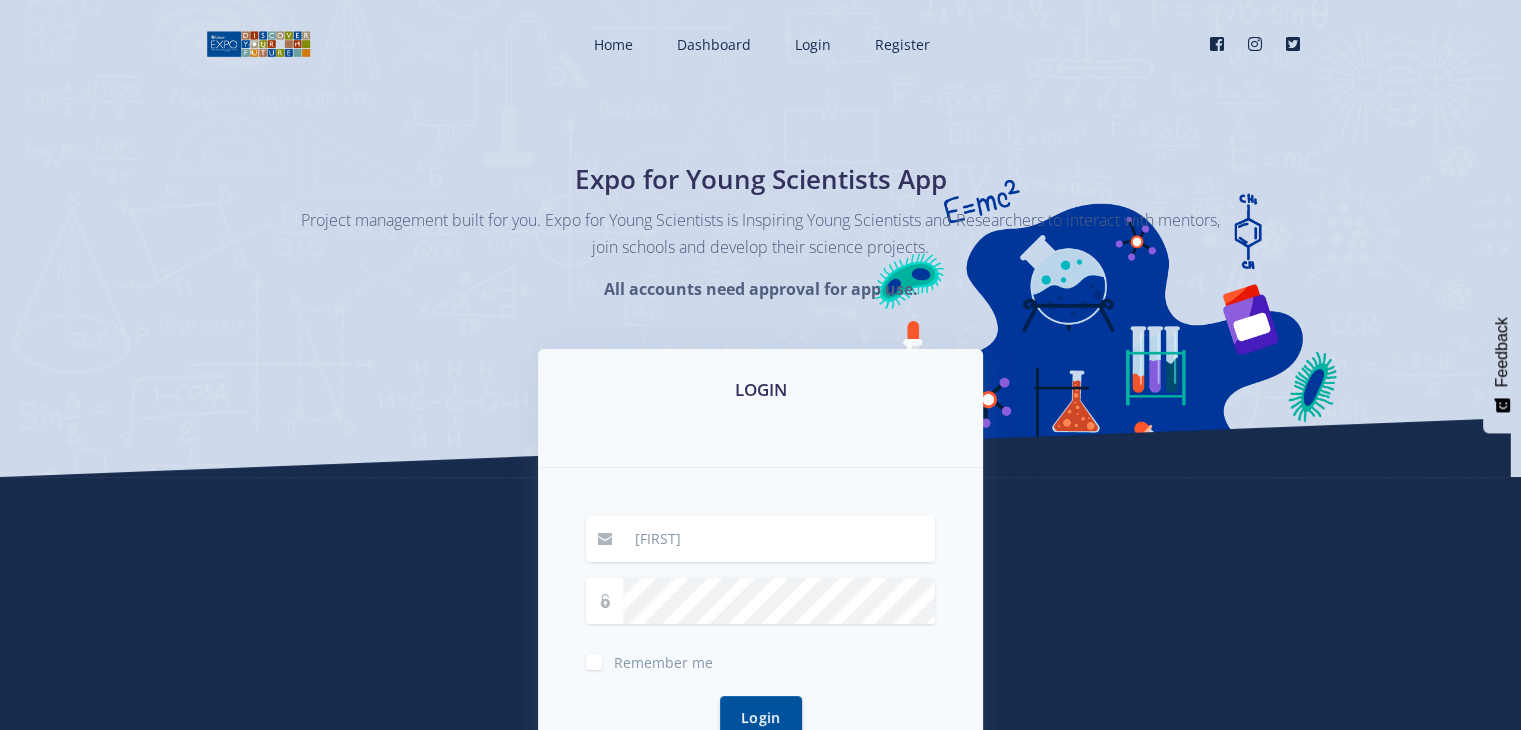 drag, startPoint x: 740, startPoint y: 692, endPoint x: 715, endPoint y: 535, distance: 158.97798 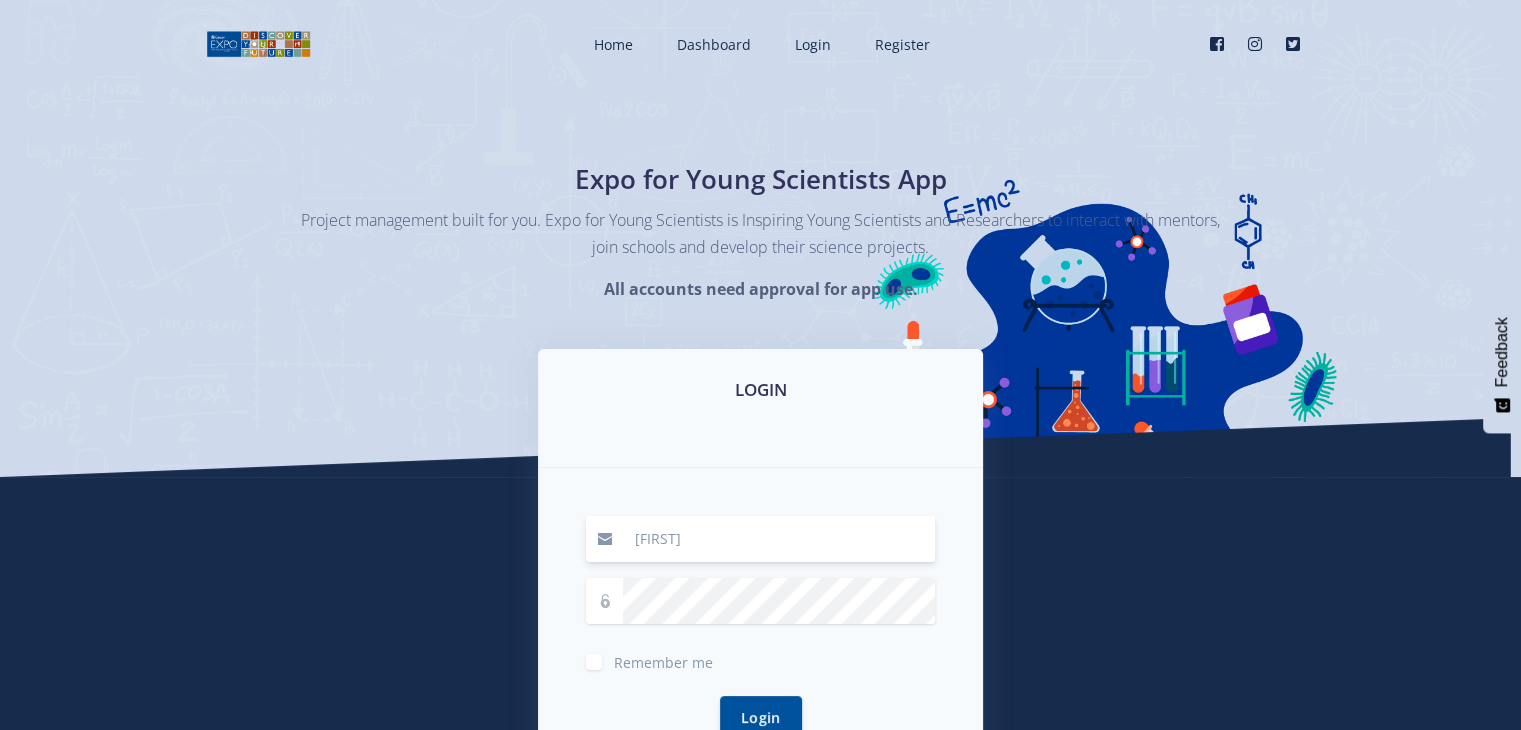 click on "ThojaneMoetsi" at bounding box center [779, 539] 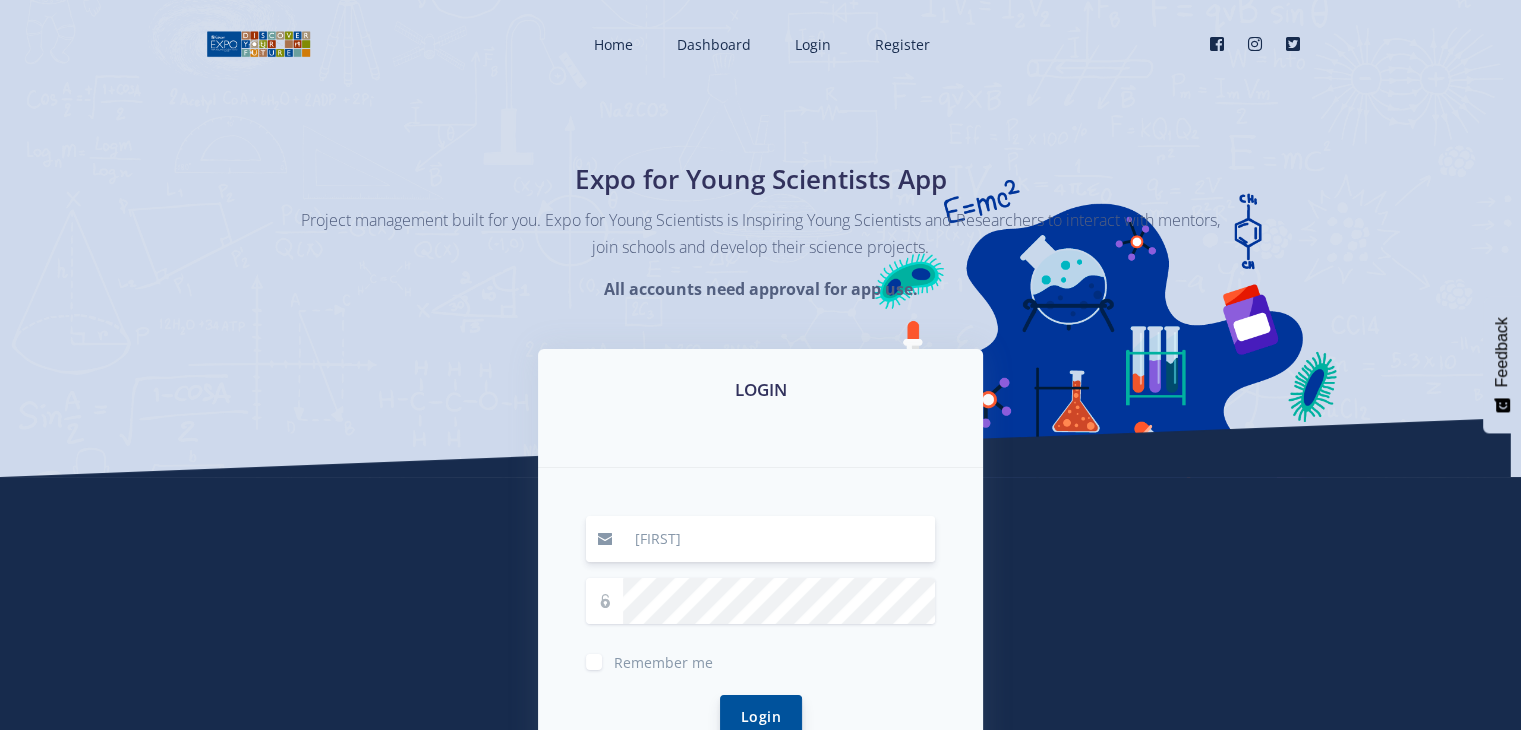 type on "ThojaneMoeletsi" 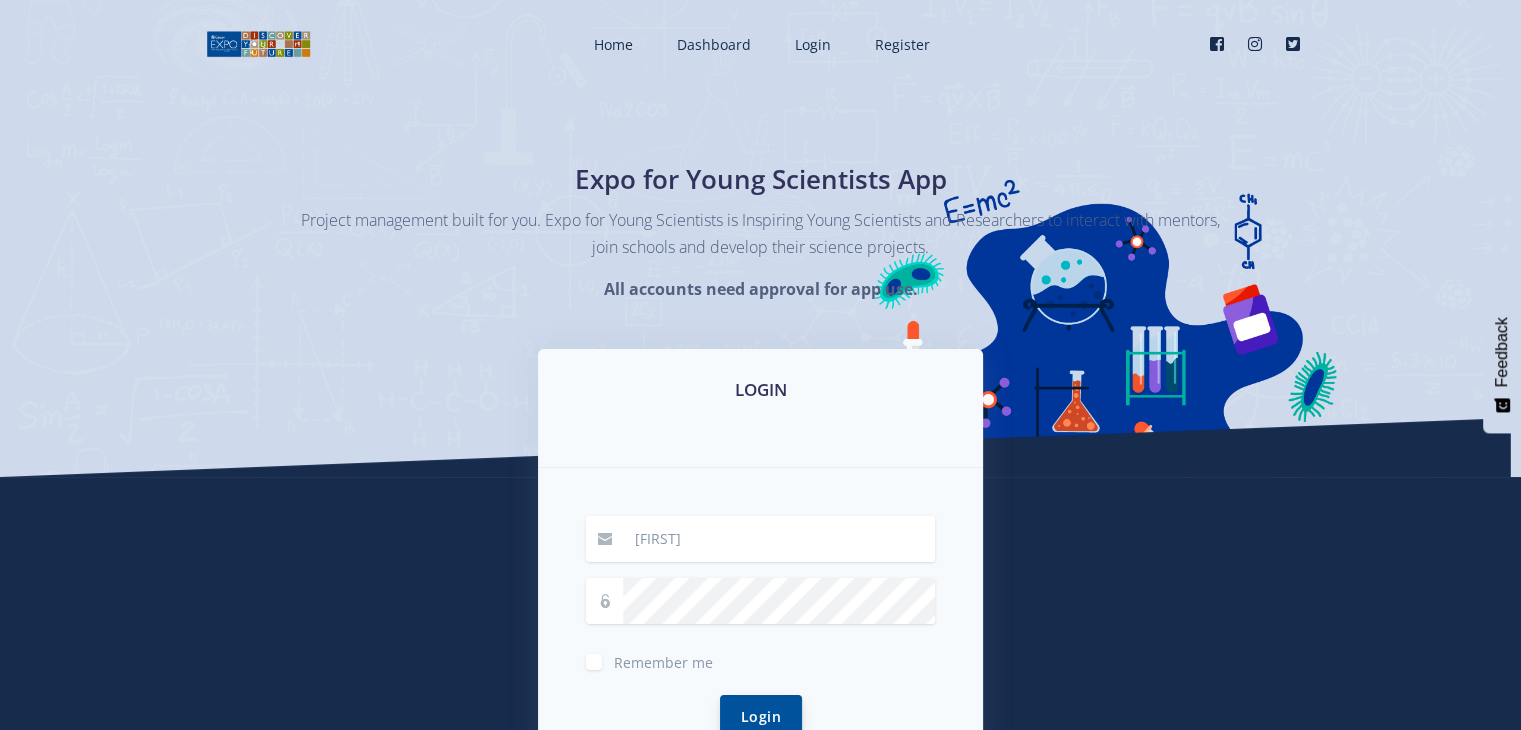 click on "Login" at bounding box center (761, 716) 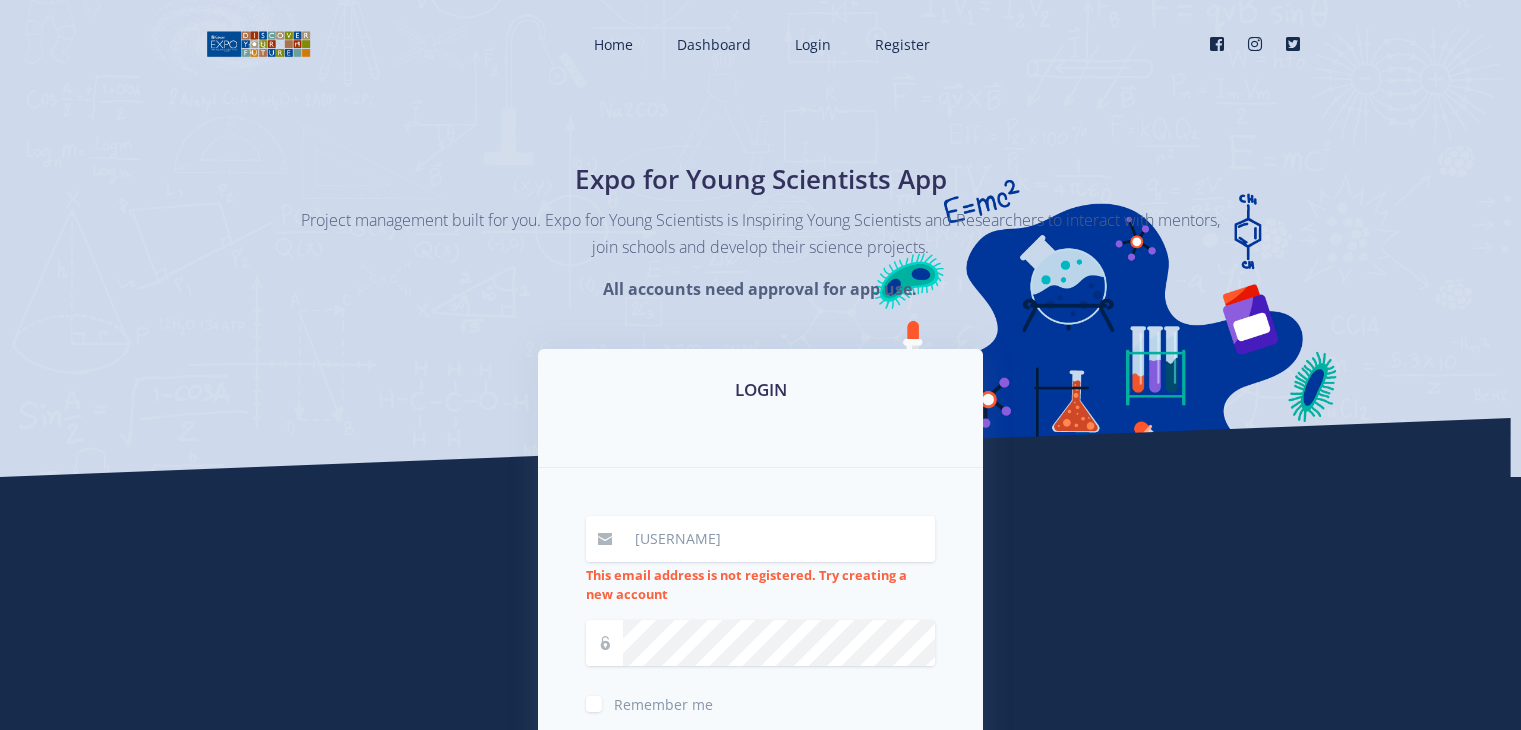 scroll, scrollTop: 0, scrollLeft: 0, axis: both 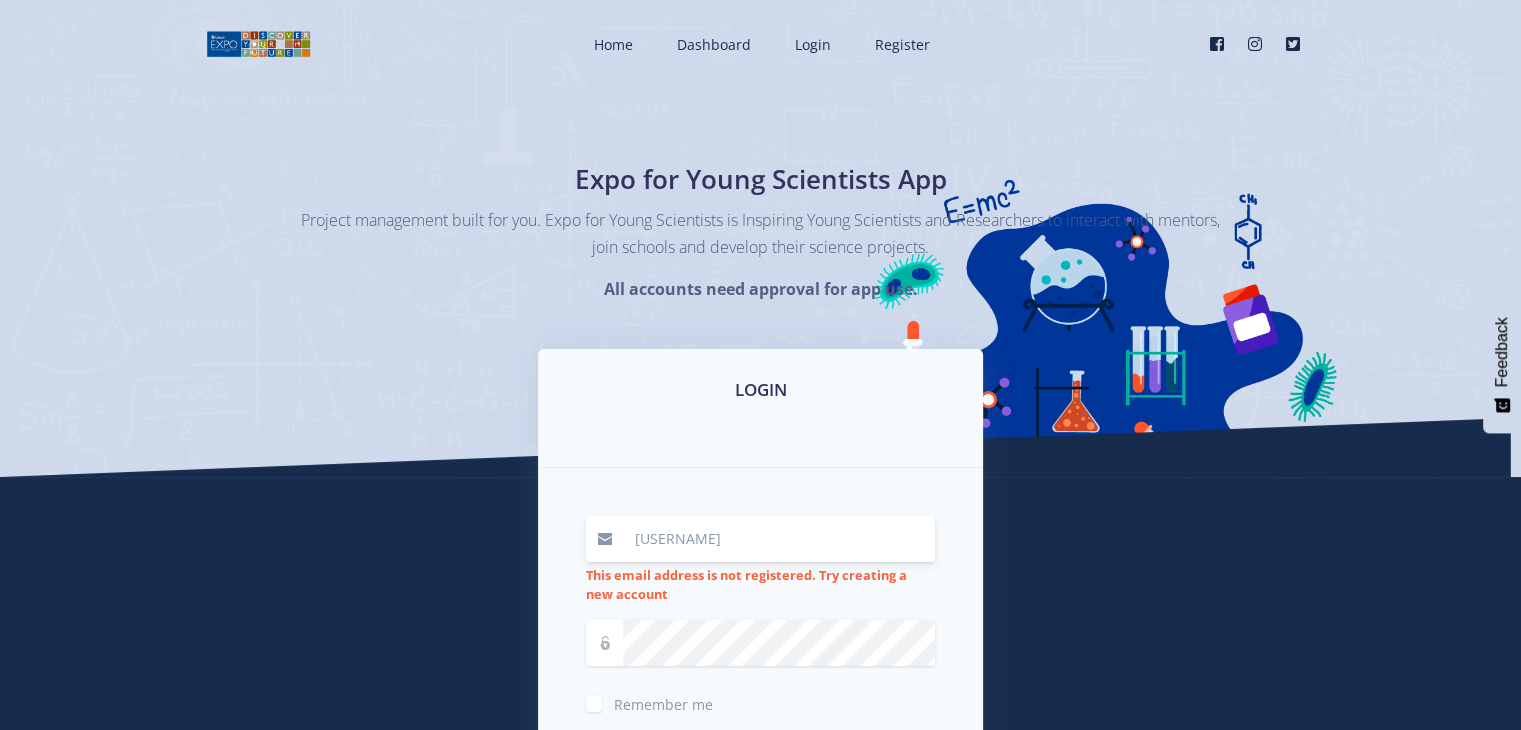 drag, startPoint x: 767, startPoint y: 540, endPoint x: 503, endPoint y: 546, distance: 264.06818 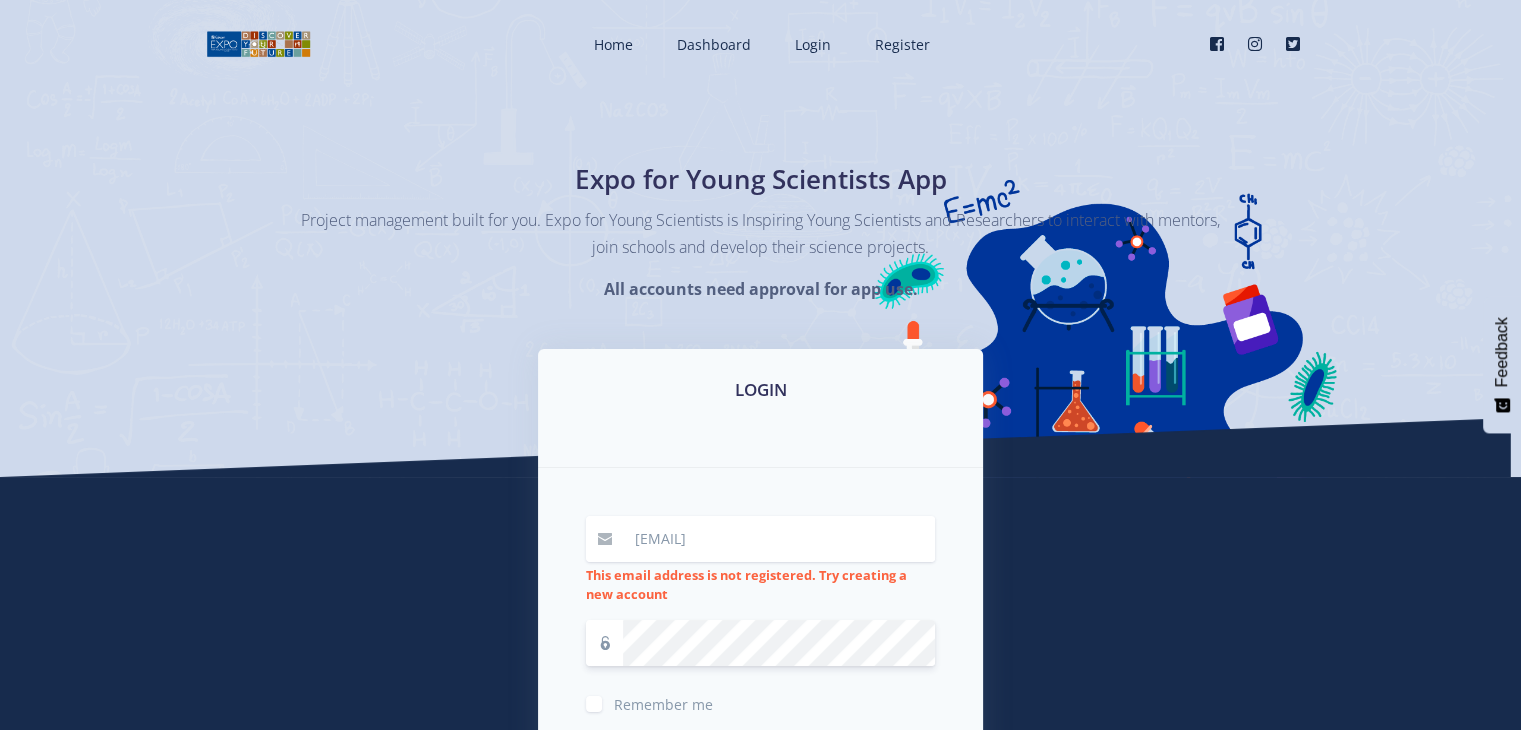 click on "LOGIN
moeletsimaria@gmail.com
This email address is not registered. Try creating a new account
Remember me Login" at bounding box center (761, 628) 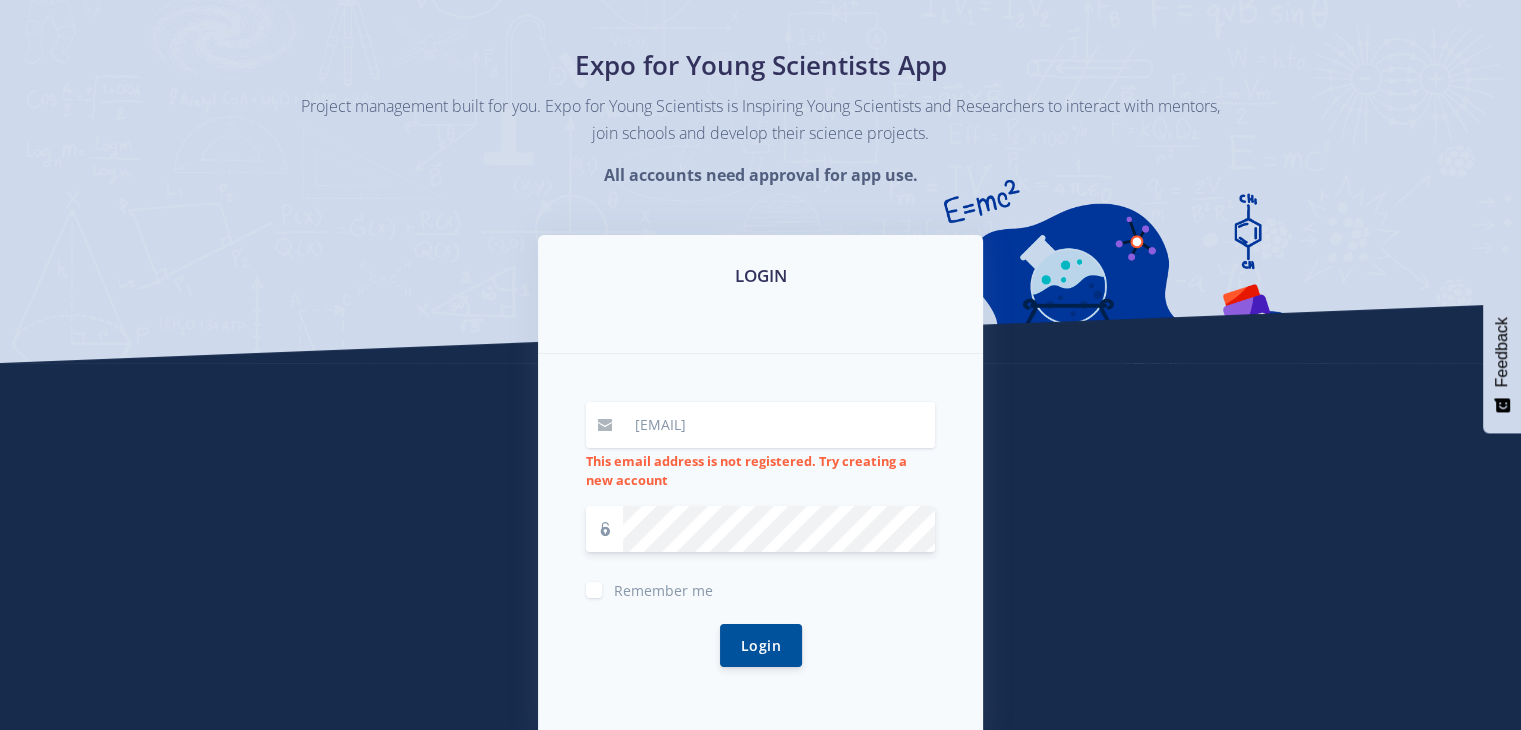 scroll, scrollTop: 170, scrollLeft: 0, axis: vertical 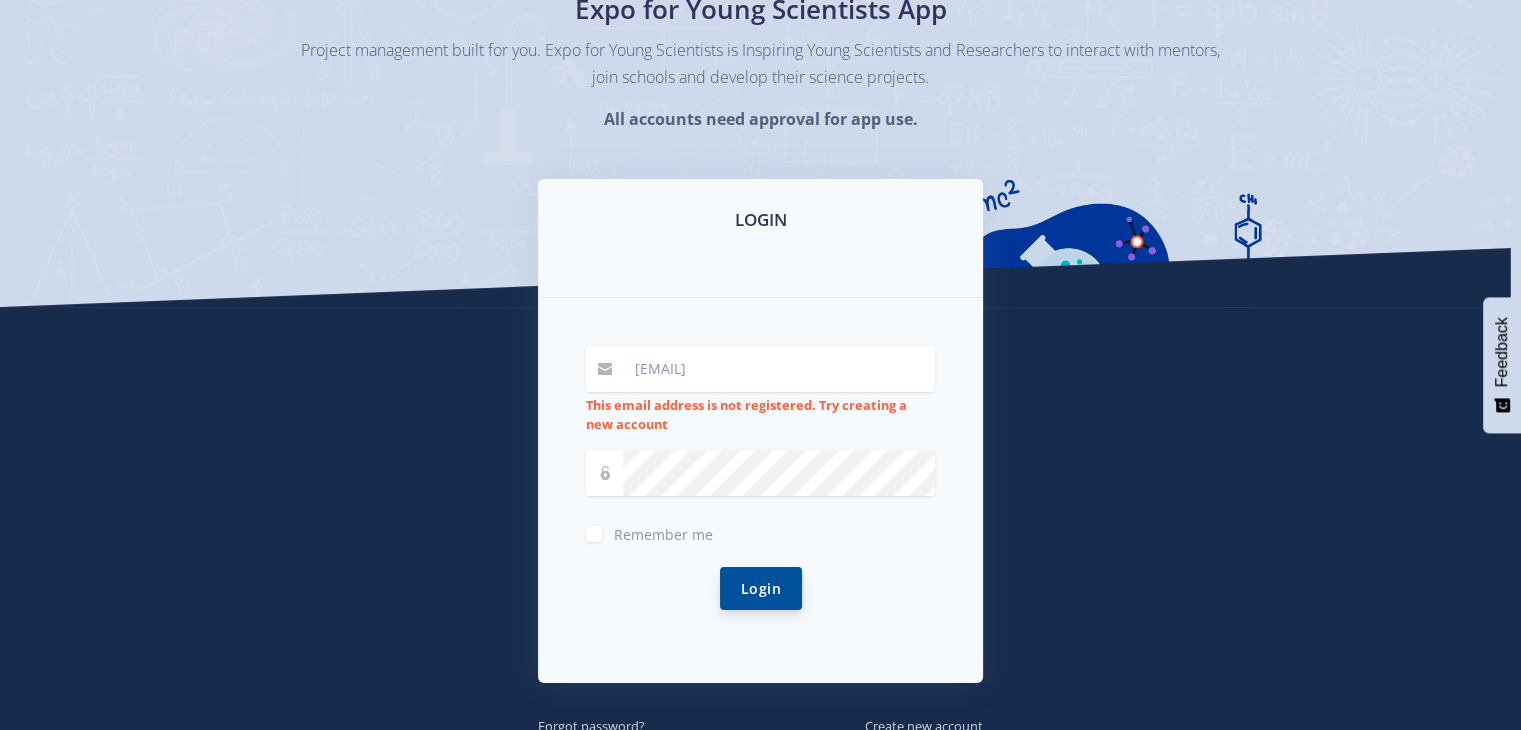 click on "Login" at bounding box center [761, 588] 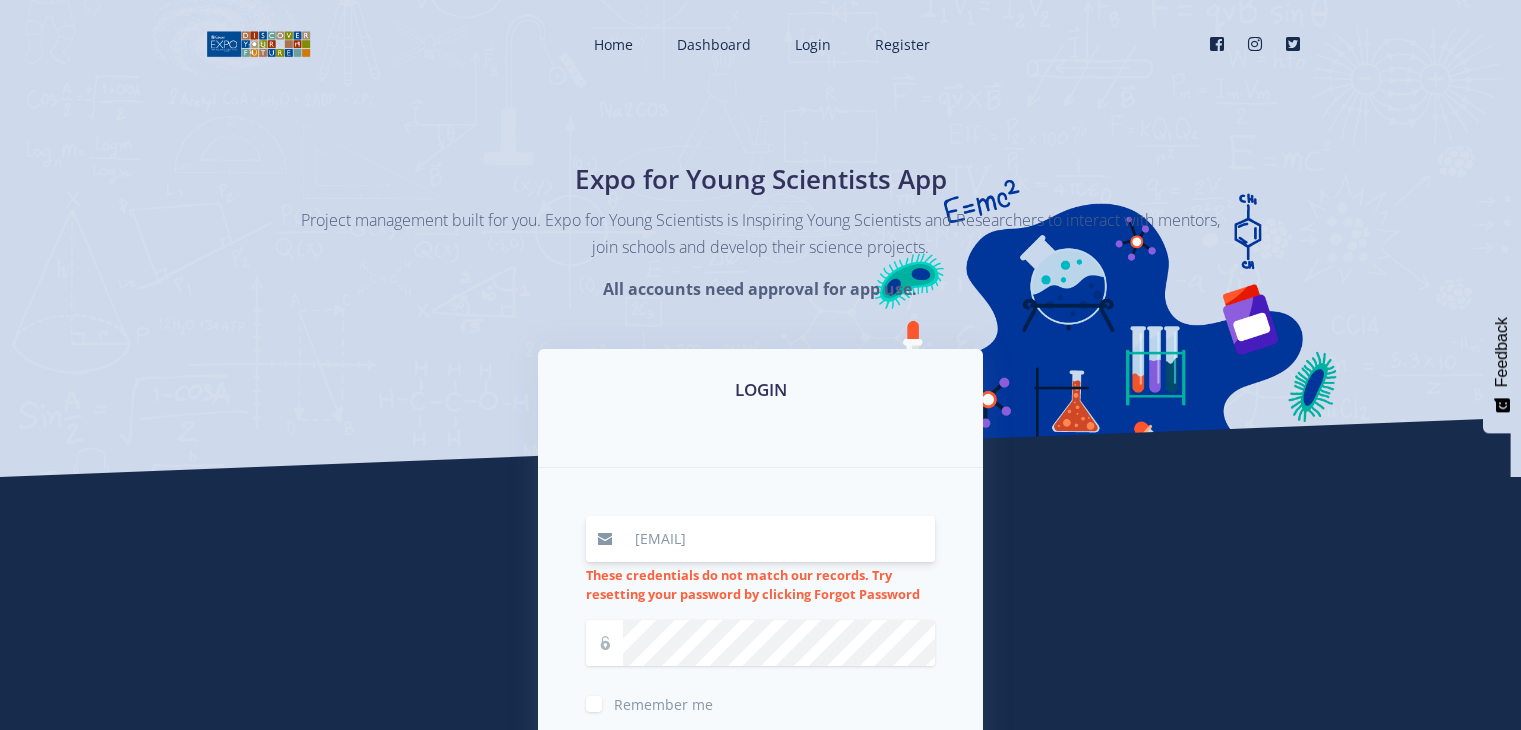 scroll, scrollTop: 0, scrollLeft: 0, axis: both 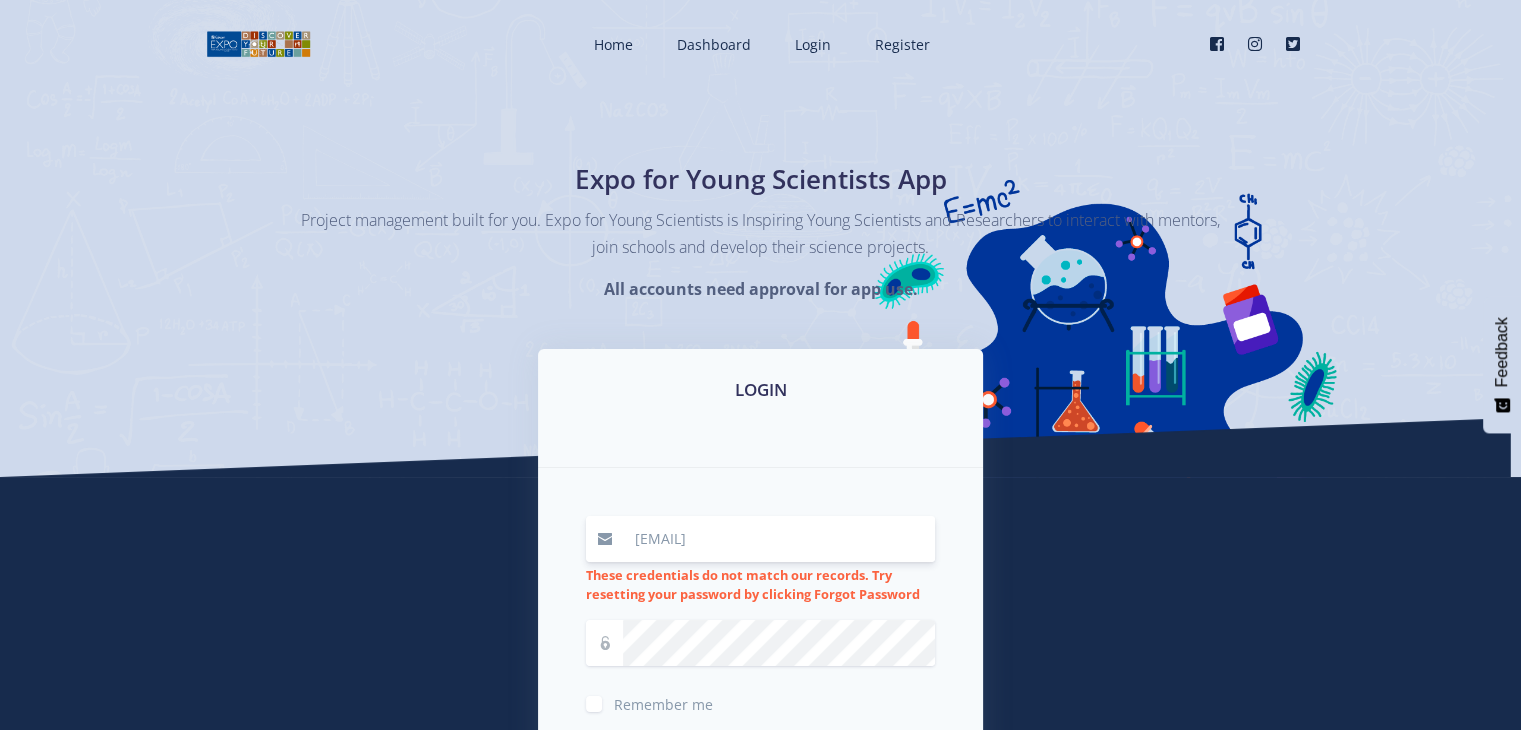 click on "[EMAIL]" at bounding box center (779, 539) 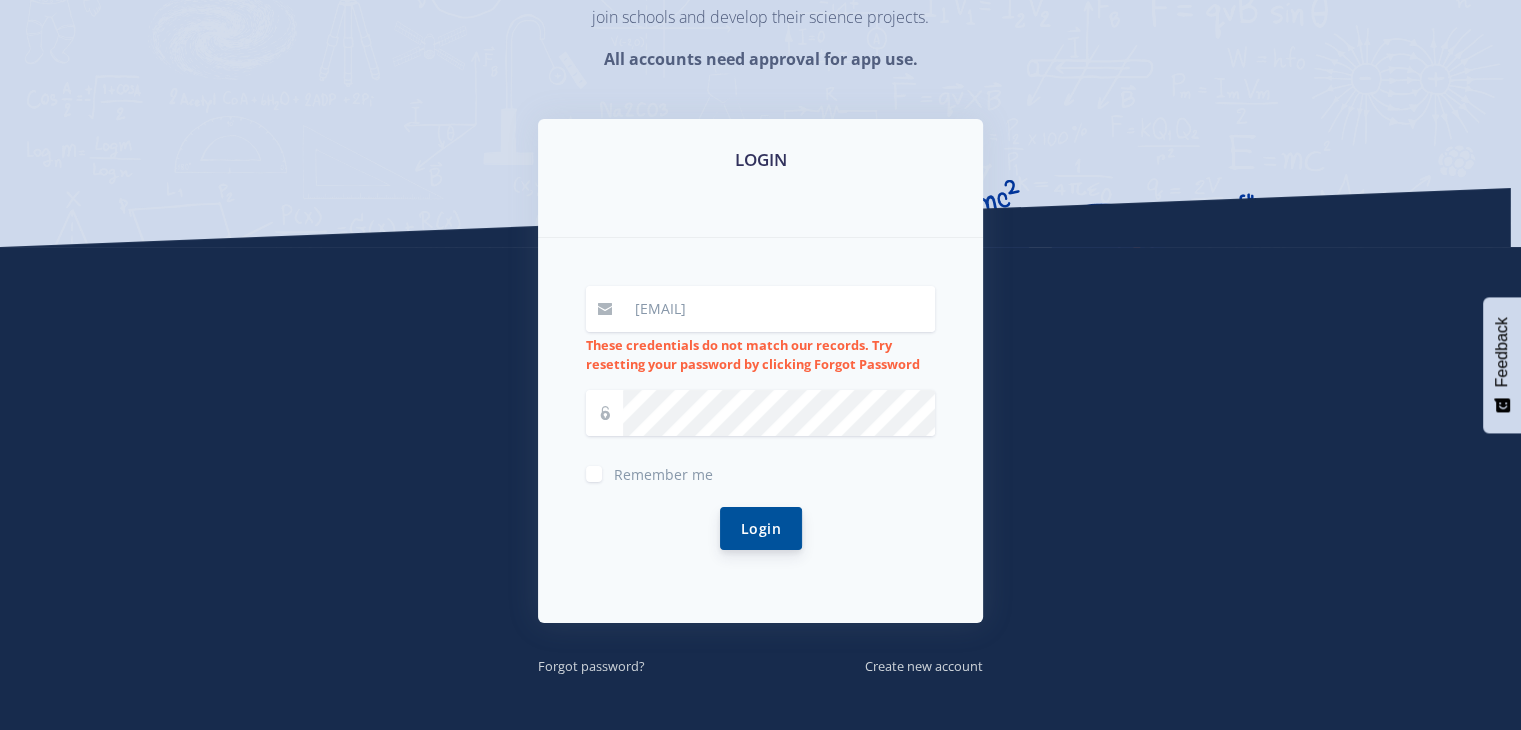 click on "Login" at bounding box center (761, 528) 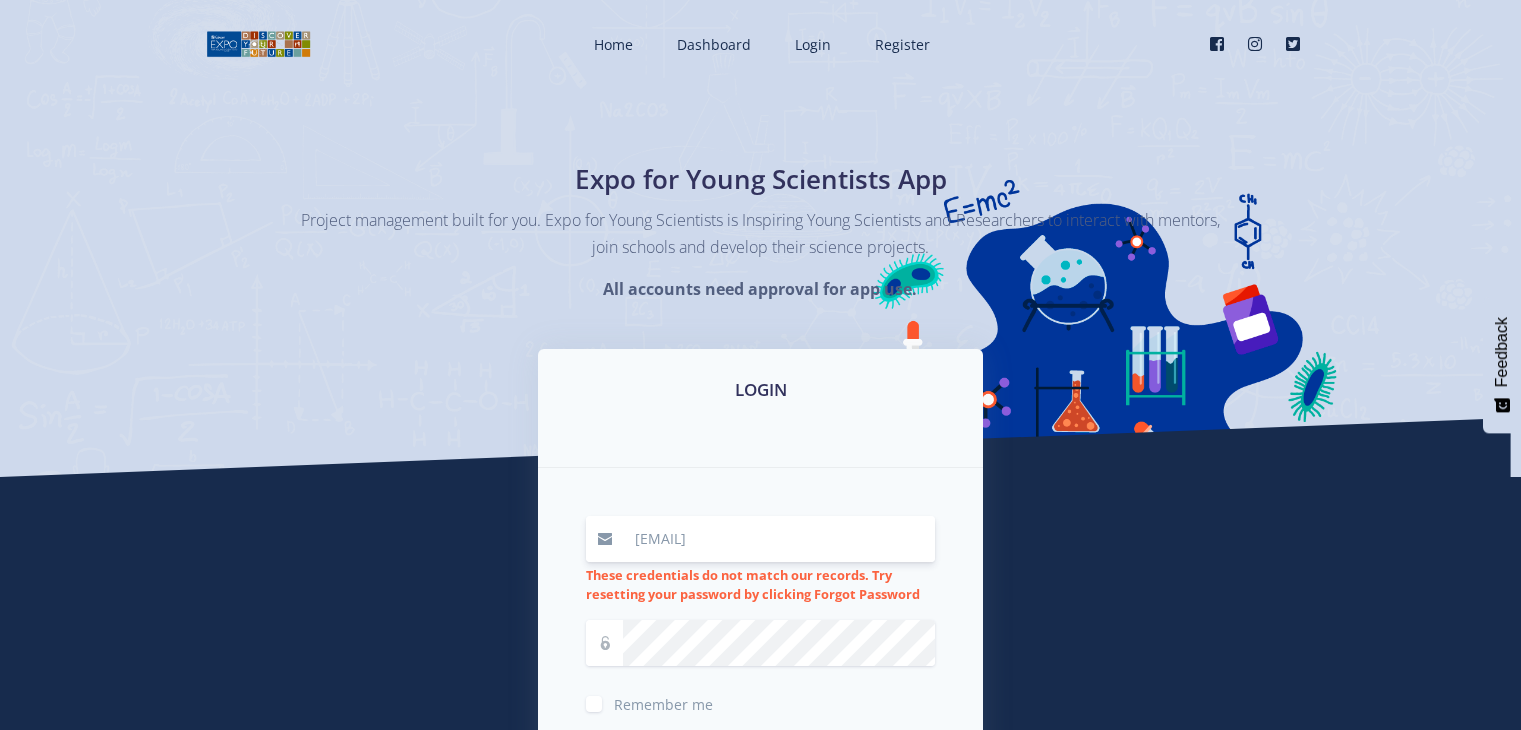 scroll, scrollTop: 0, scrollLeft: 0, axis: both 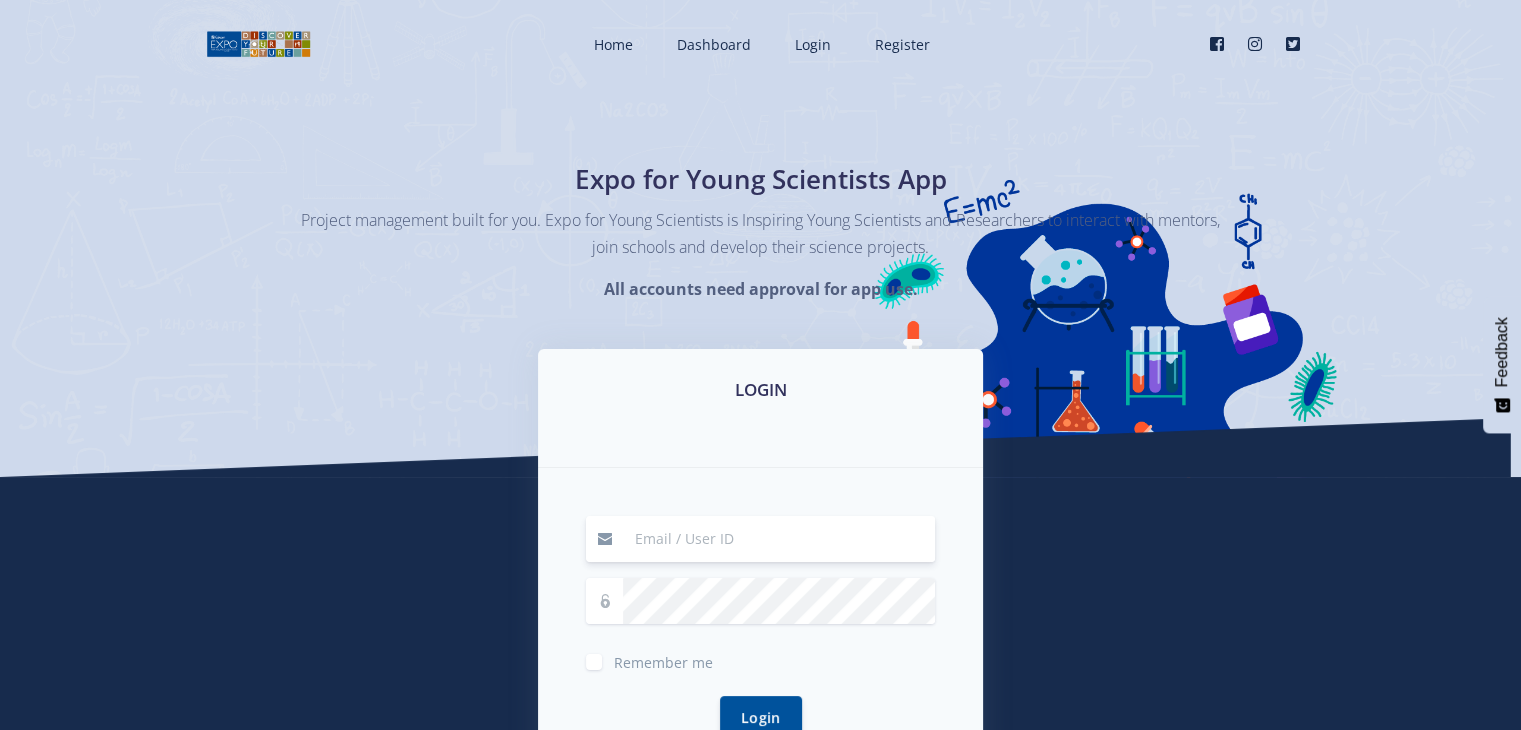 click at bounding box center (779, 539) 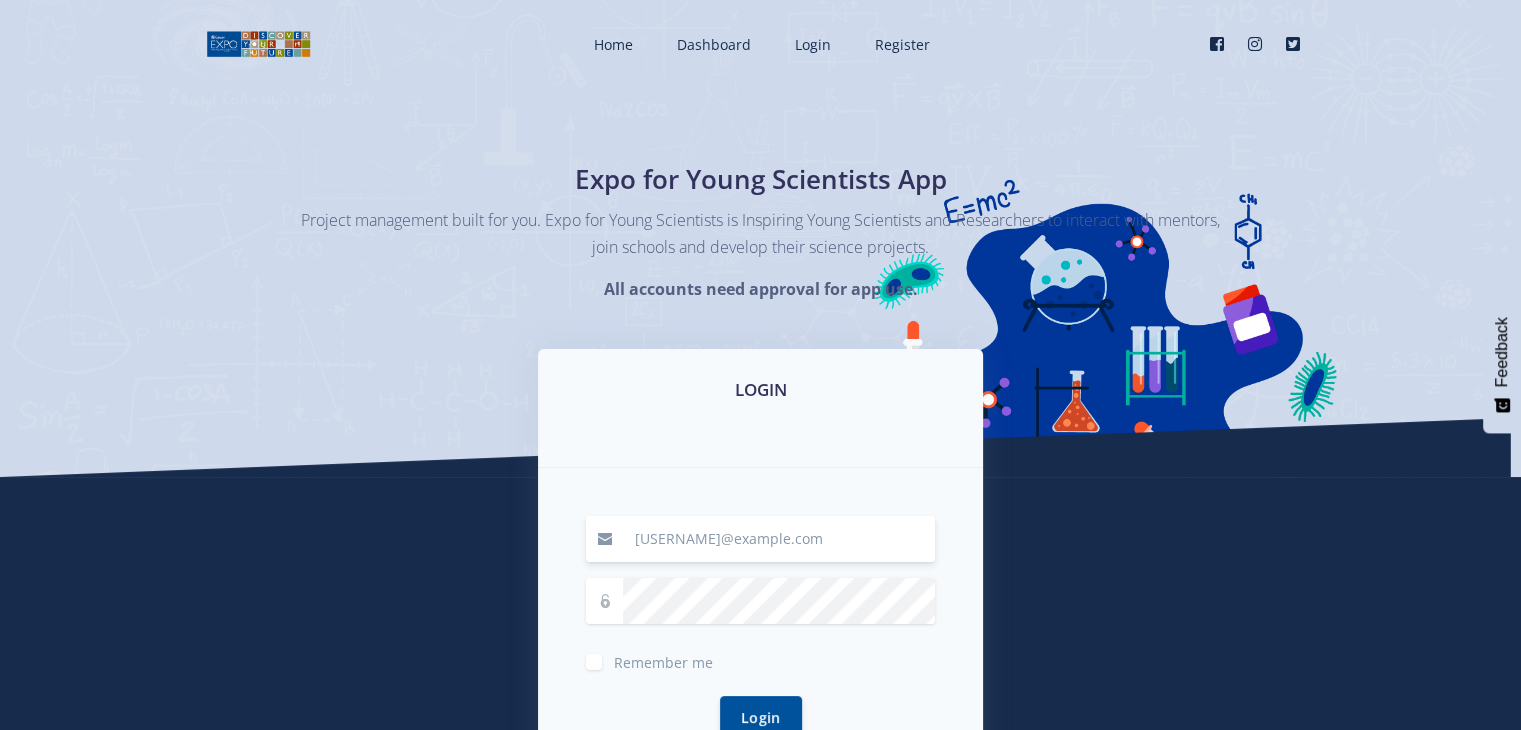 type on "[USERNAME]@example.com" 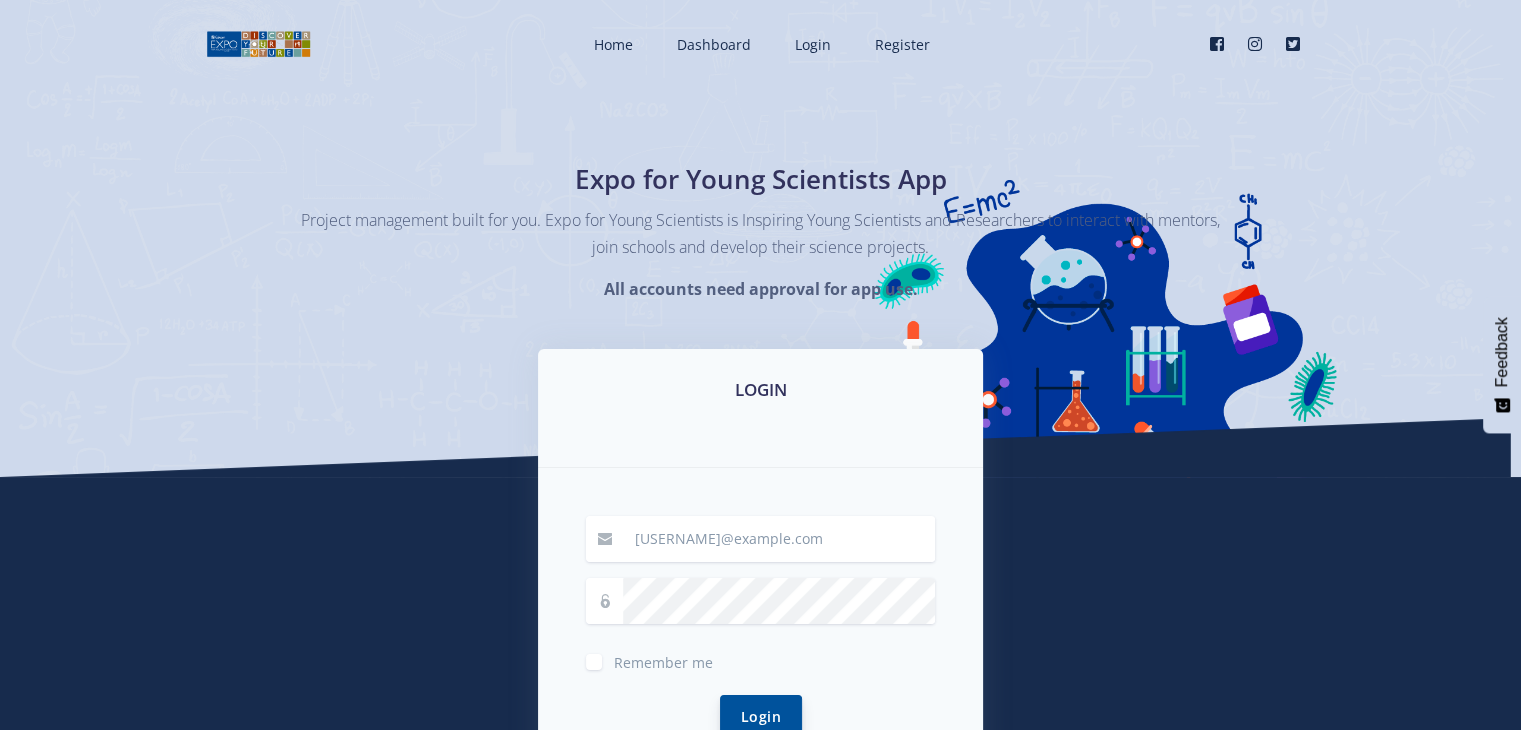 click on "Login" at bounding box center [761, 716] 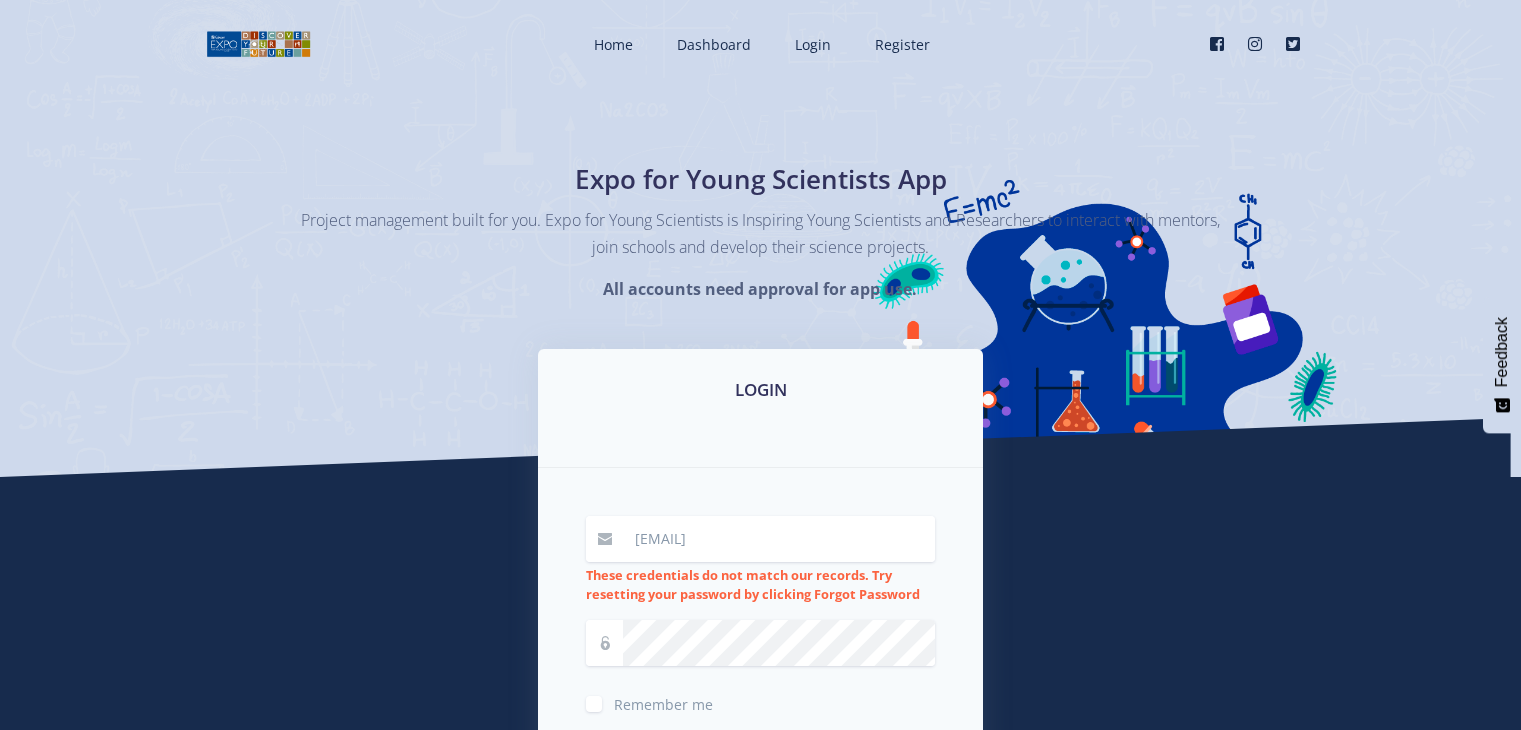 scroll, scrollTop: 0, scrollLeft: 0, axis: both 